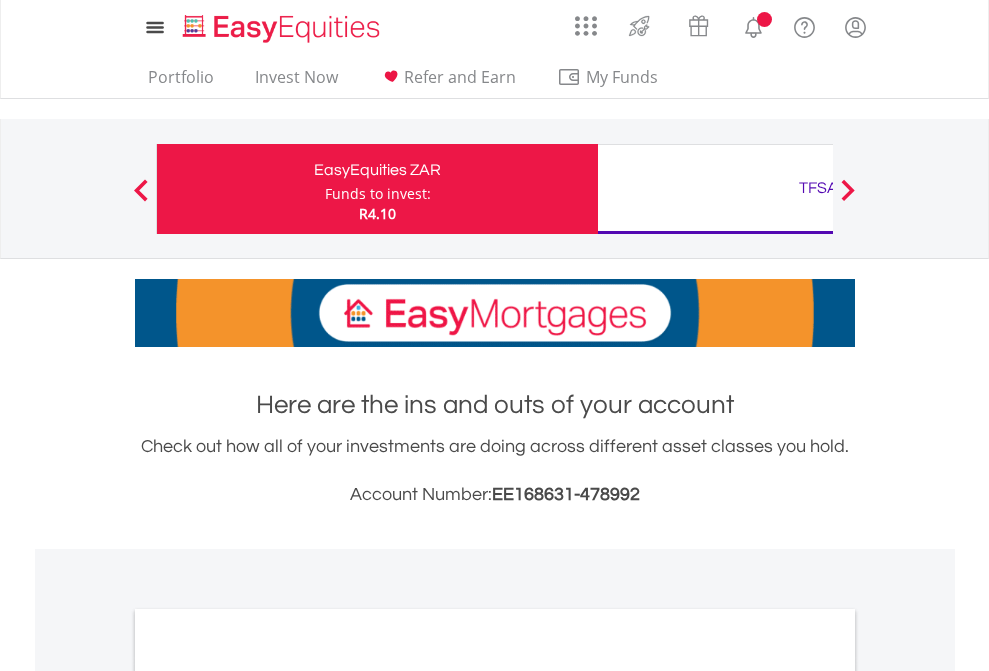 scroll, scrollTop: 0, scrollLeft: 0, axis: both 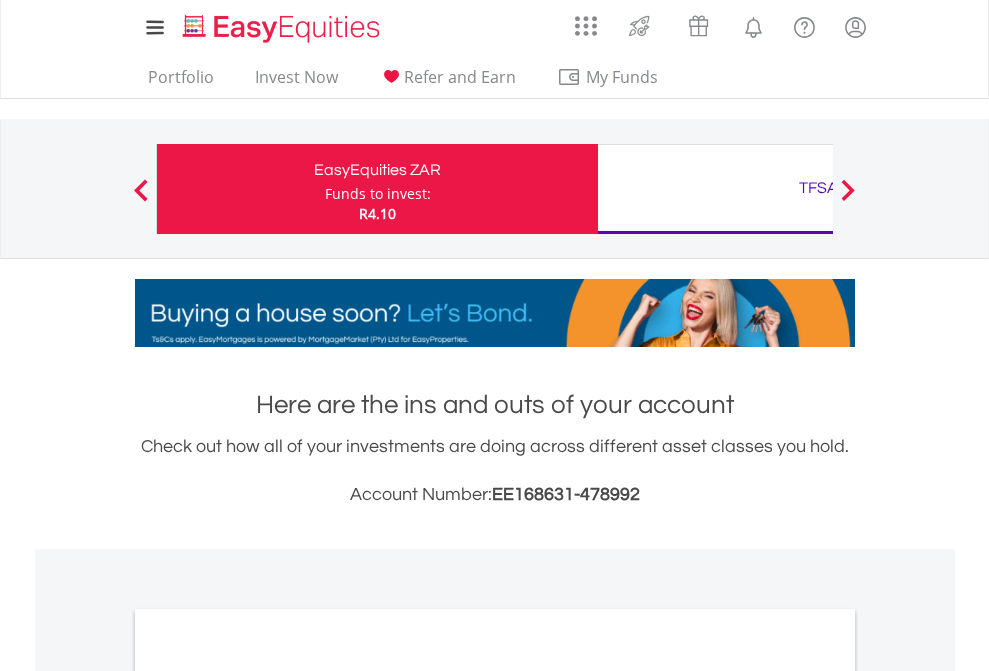 click on "Funds to invest:" at bounding box center [378, 194] 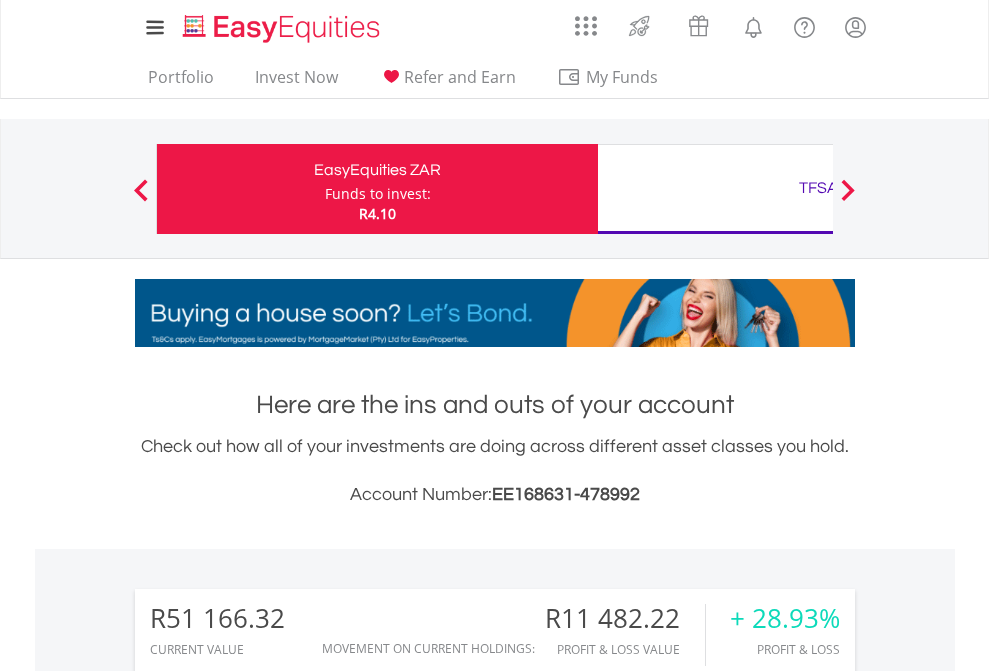 scroll, scrollTop: 999808, scrollLeft: 999687, axis: both 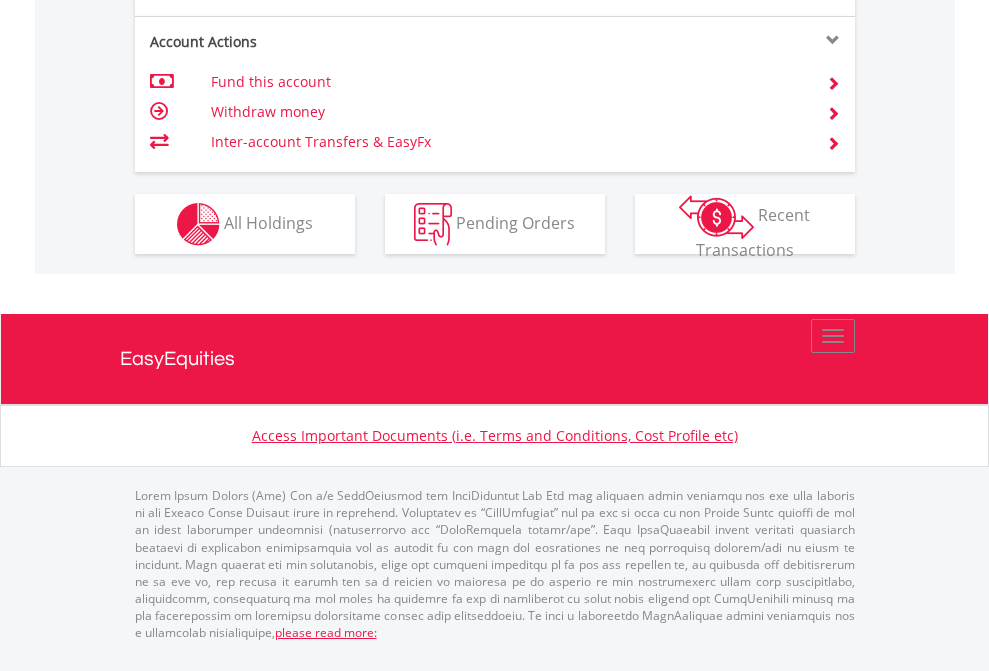 click on "Investment types" at bounding box center [706, -337] 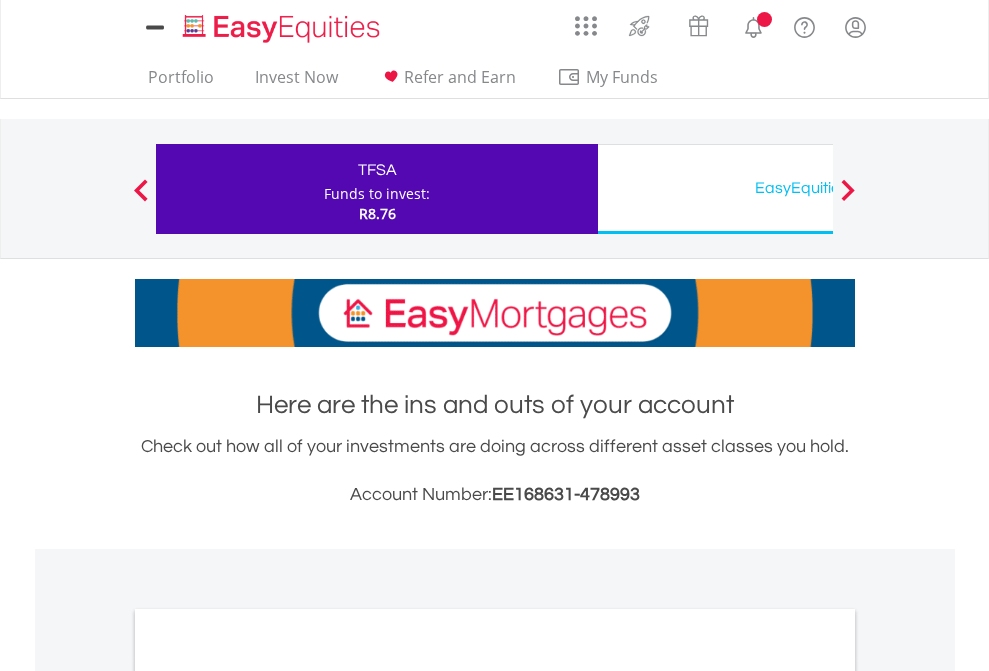 scroll, scrollTop: 0, scrollLeft: 0, axis: both 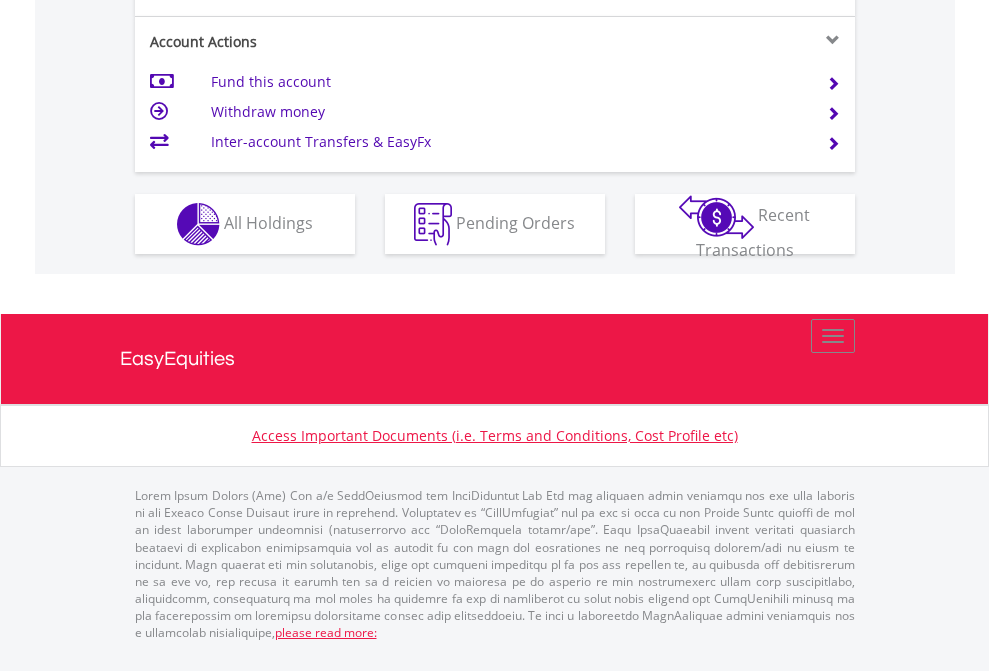 click on "Investment types" at bounding box center [706, -337] 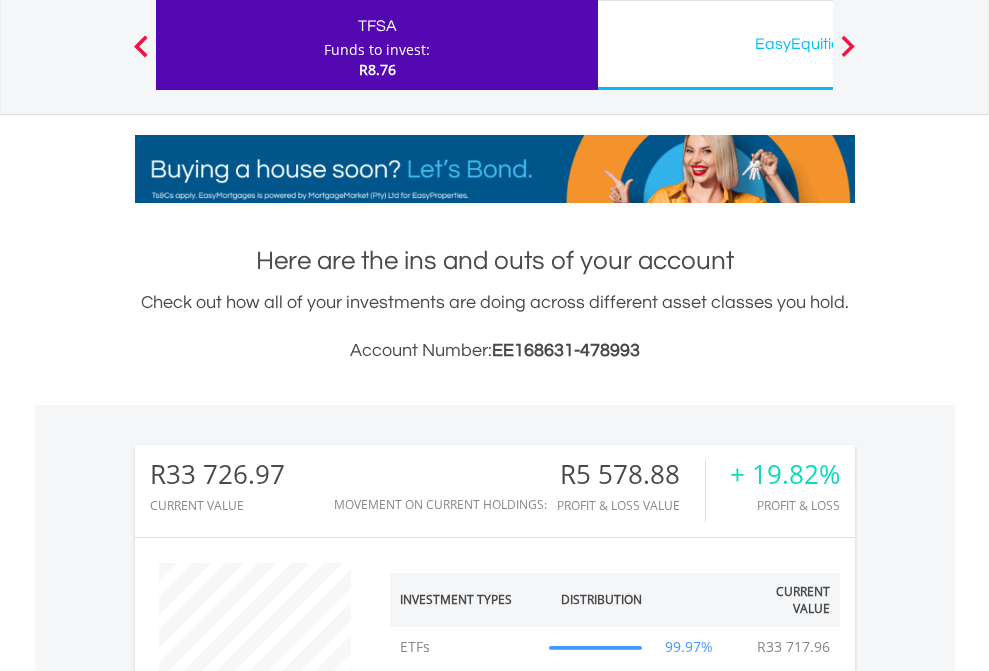 click on "EasyEquities USD" at bounding box center [818, 44] 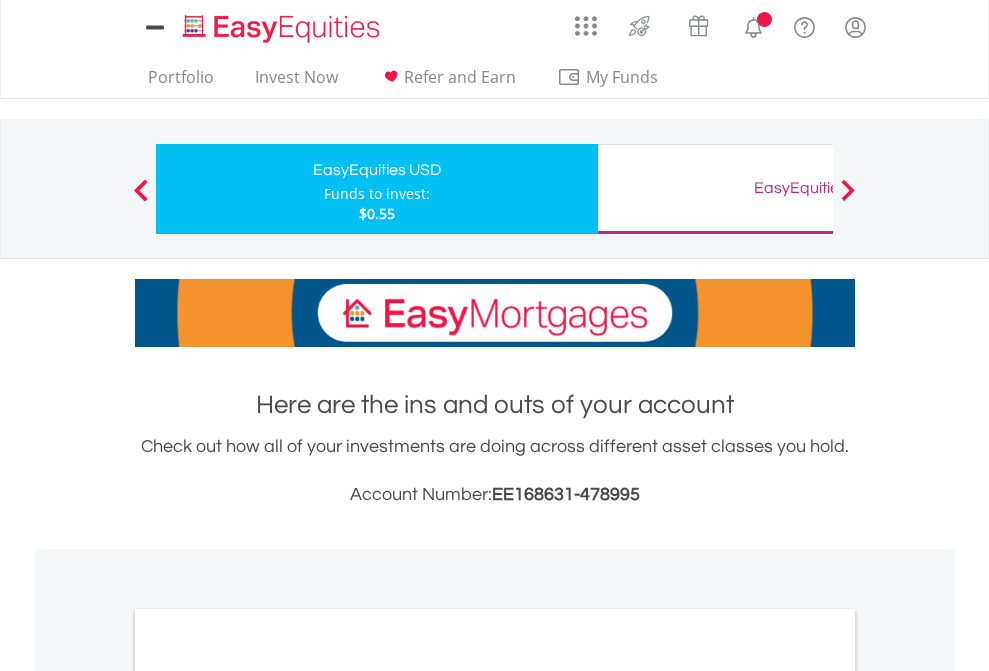 scroll, scrollTop: 0, scrollLeft: 0, axis: both 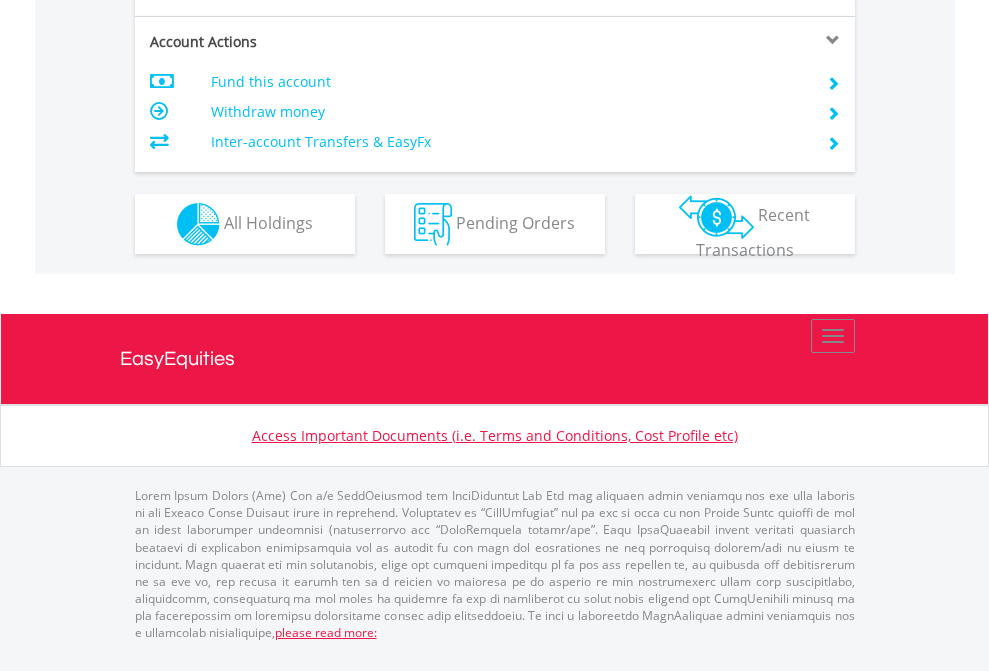 click on "Investment types" at bounding box center (706, -337) 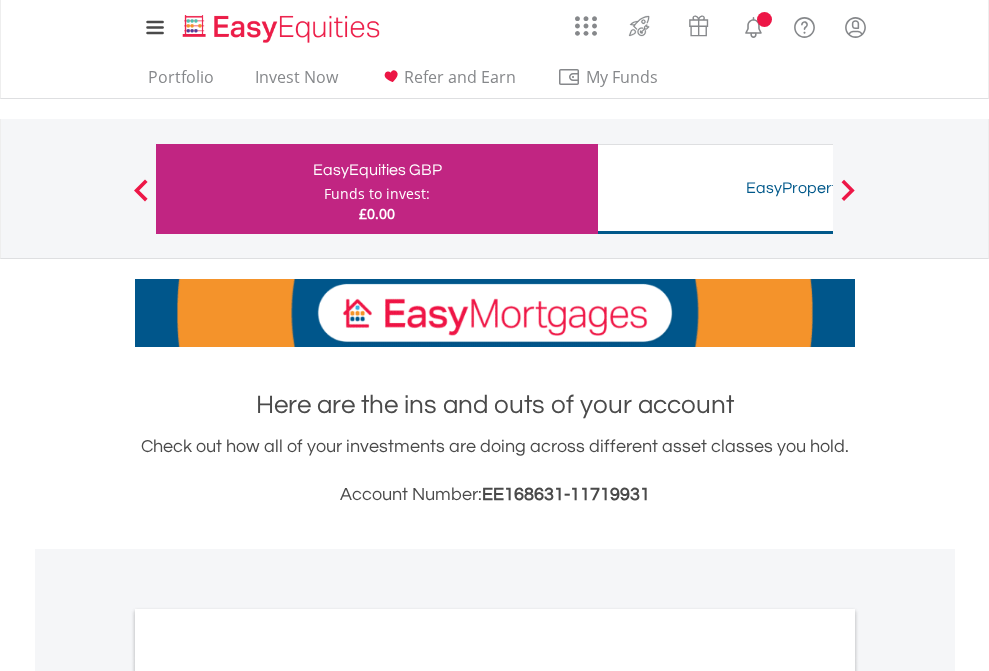 scroll, scrollTop: 0, scrollLeft: 0, axis: both 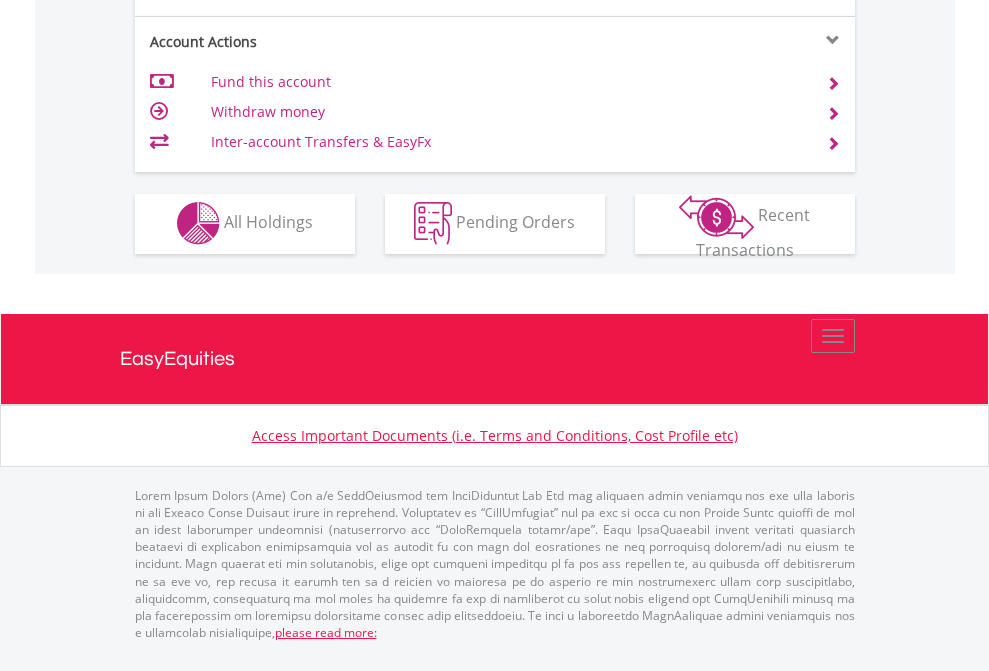 click on "Investment types" at bounding box center (706, -353) 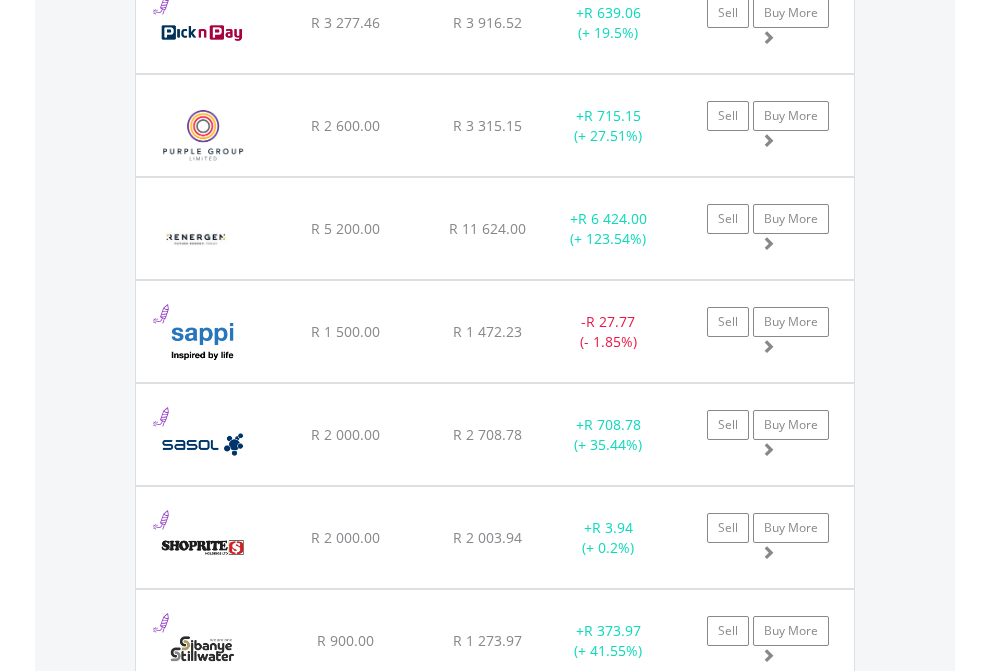click on "TFSA" at bounding box center (818, -1745) 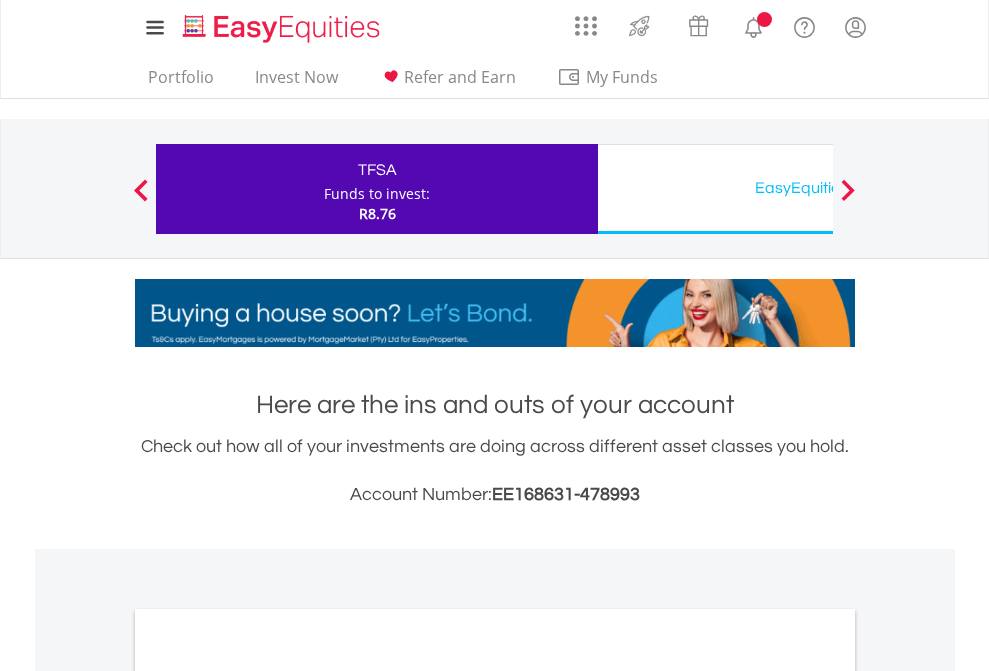 scroll, scrollTop: 0, scrollLeft: 0, axis: both 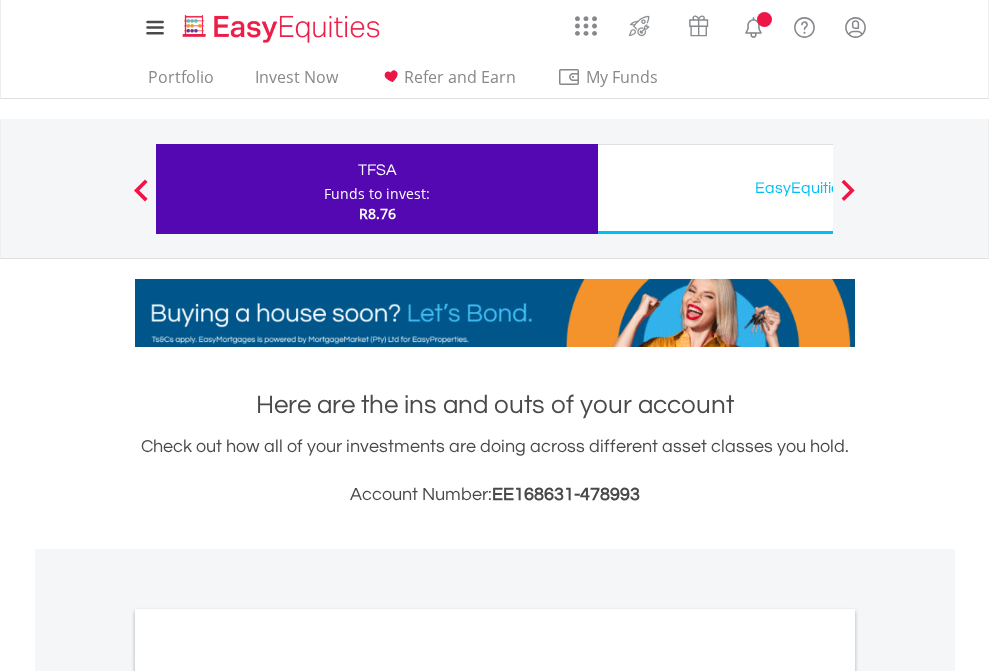 click on "All Holdings" at bounding box center (268, 1096) 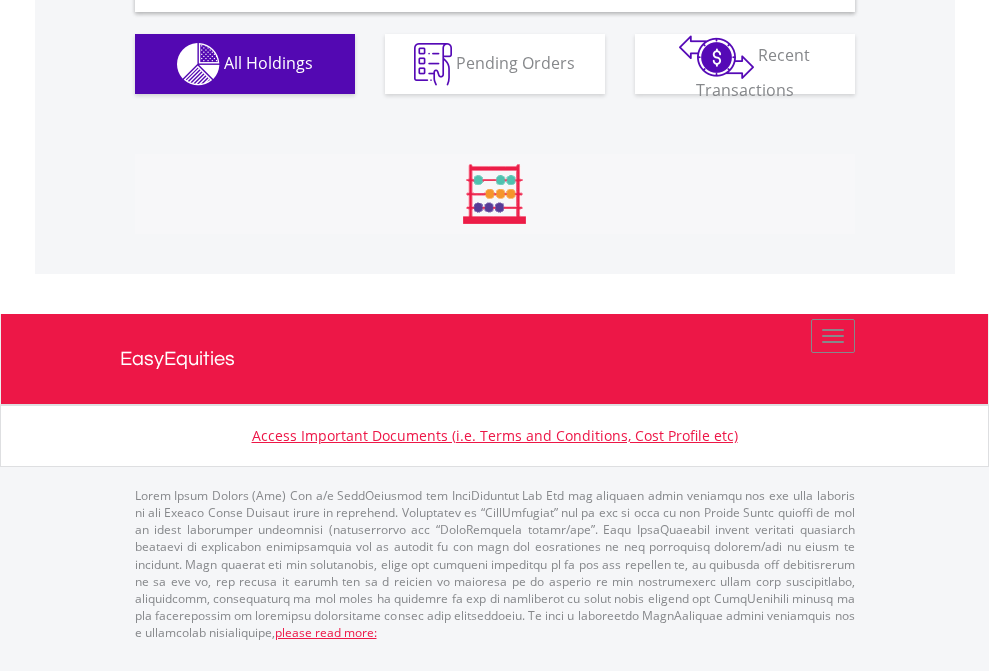 scroll, scrollTop: 1933, scrollLeft: 0, axis: vertical 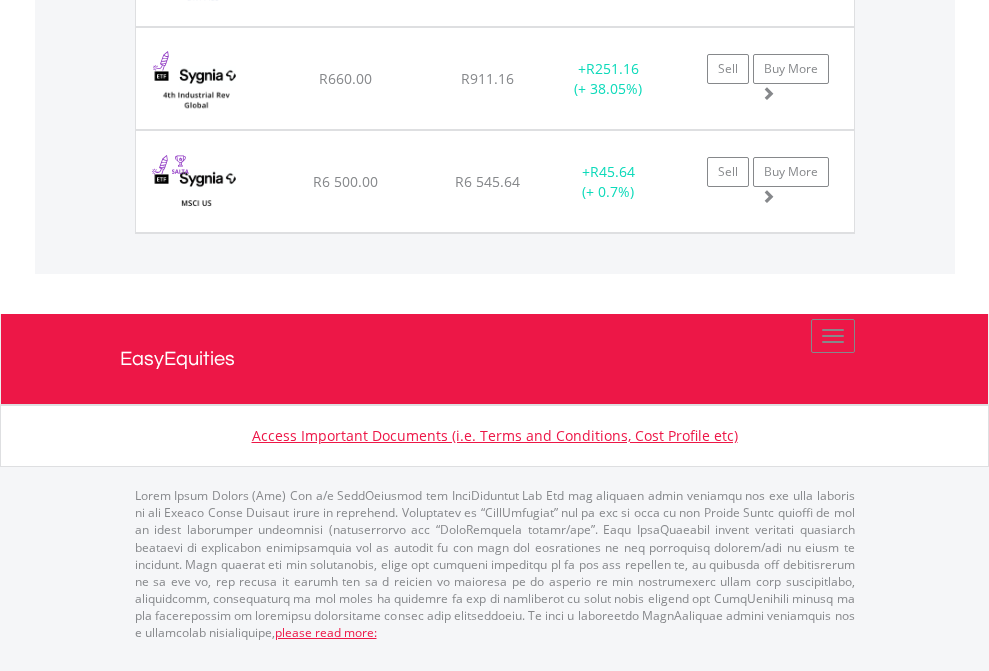 click on "EasyEquities USD" at bounding box center [818, -1483] 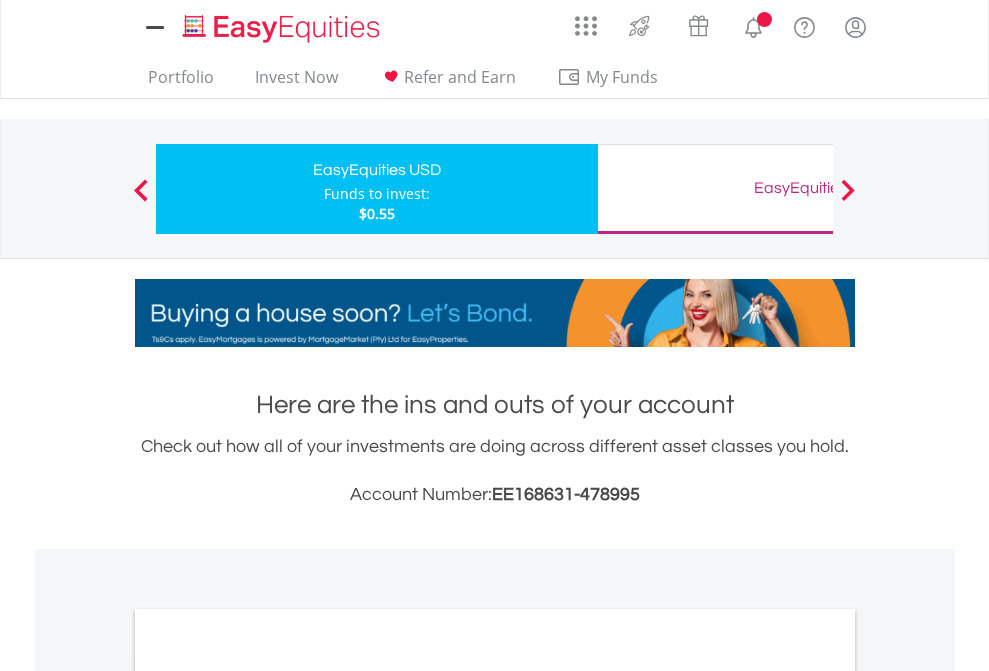 scroll, scrollTop: 0, scrollLeft: 0, axis: both 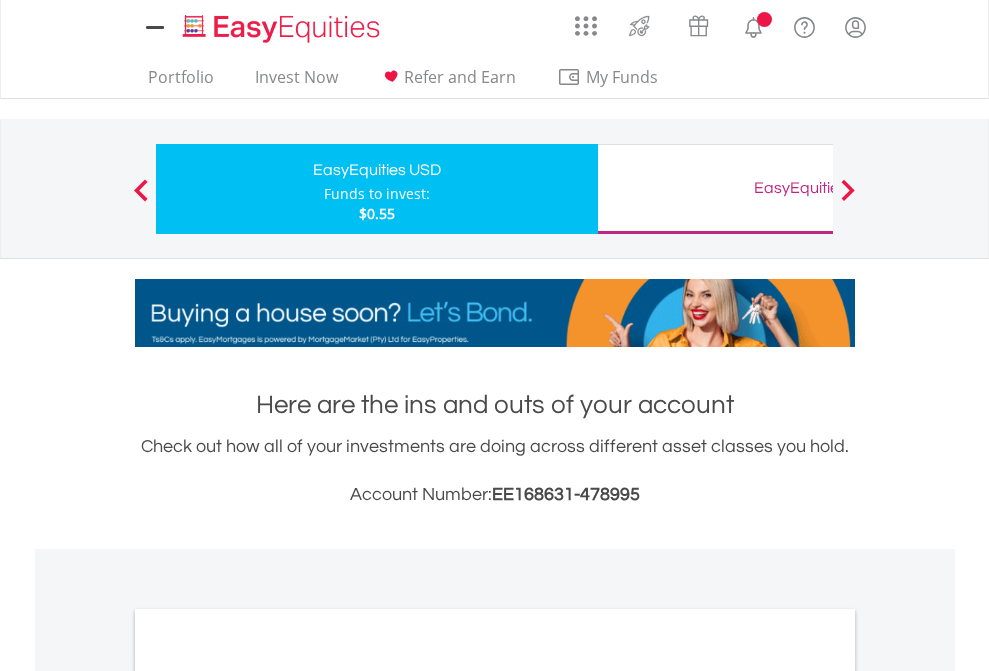 click on "All Holdings" at bounding box center [268, 1096] 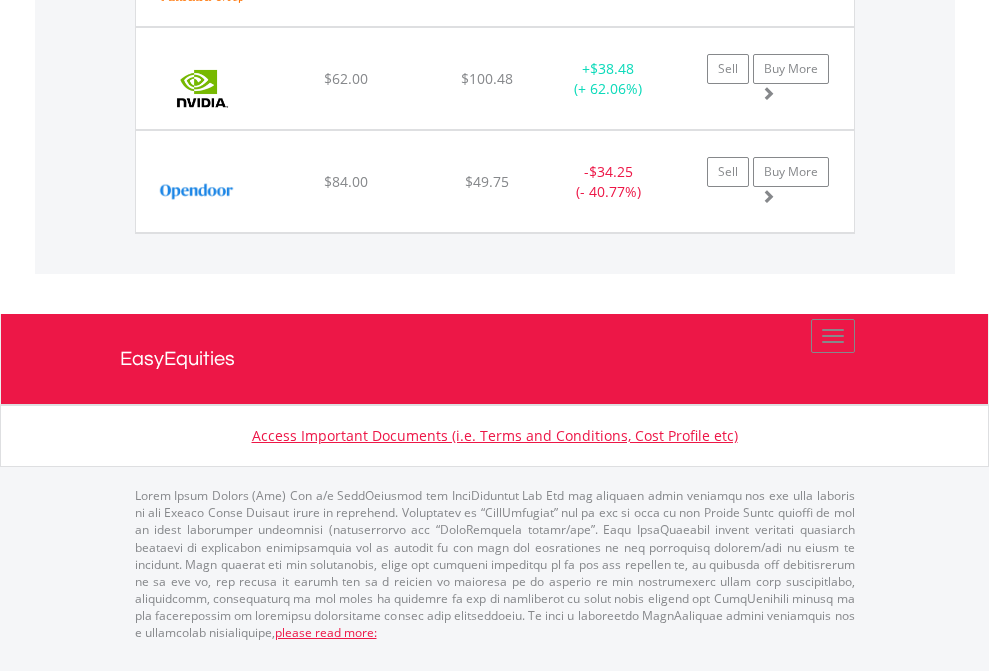 click on "EasyEquities GBP" at bounding box center (818, -1174) 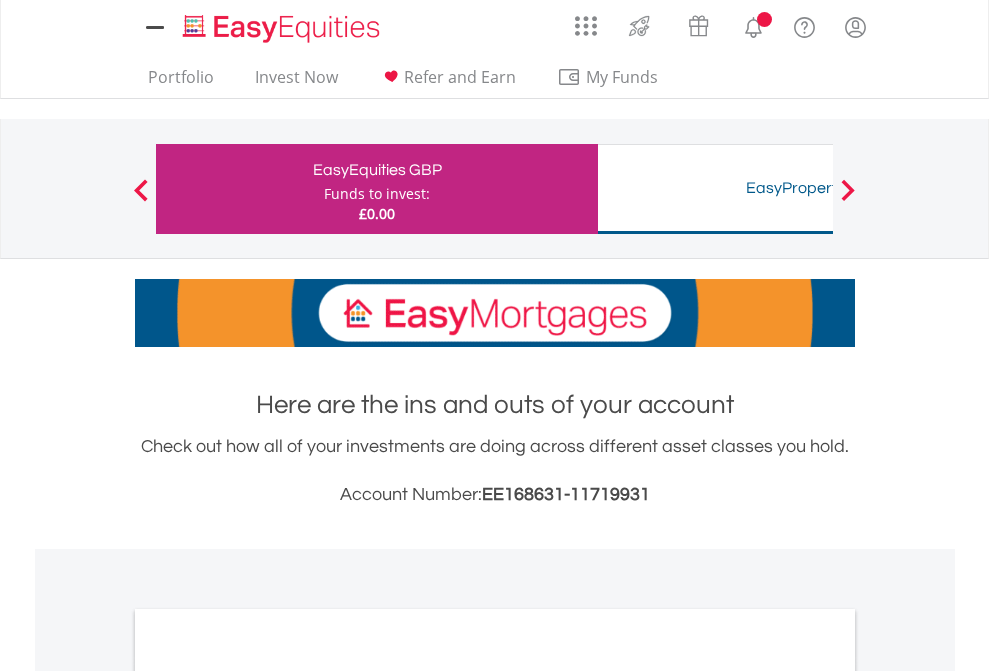 scroll, scrollTop: 0, scrollLeft: 0, axis: both 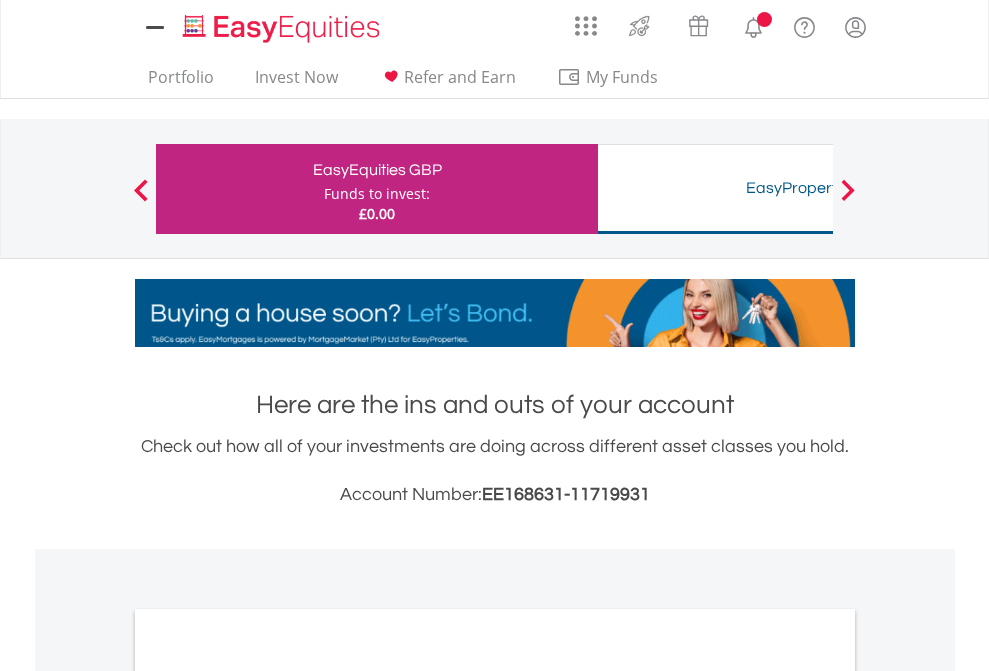 click on "All Holdings" at bounding box center [268, 1096] 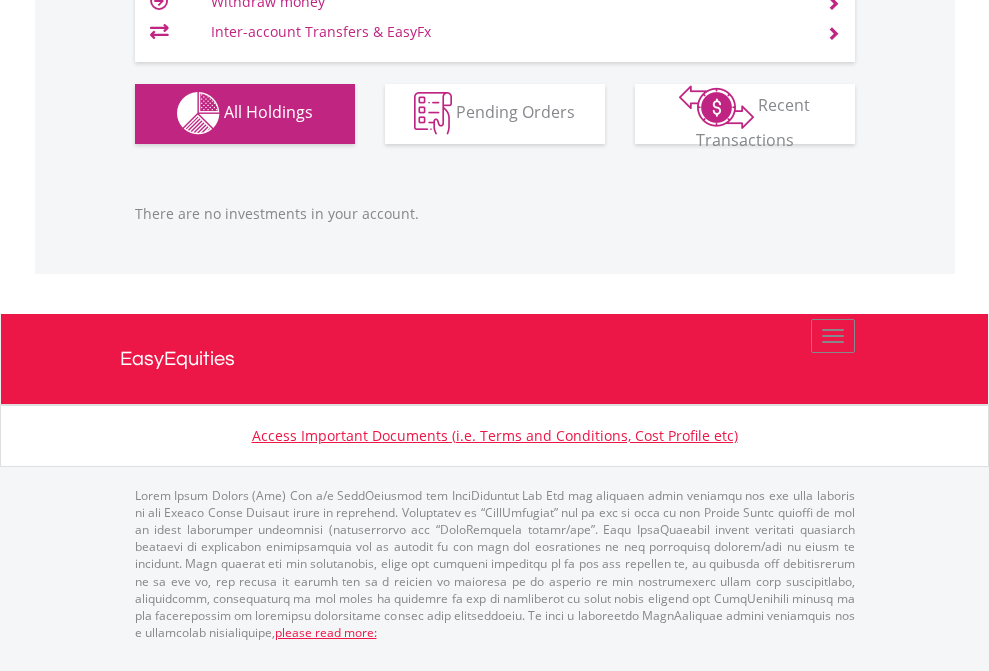scroll, scrollTop: 1980, scrollLeft: 0, axis: vertical 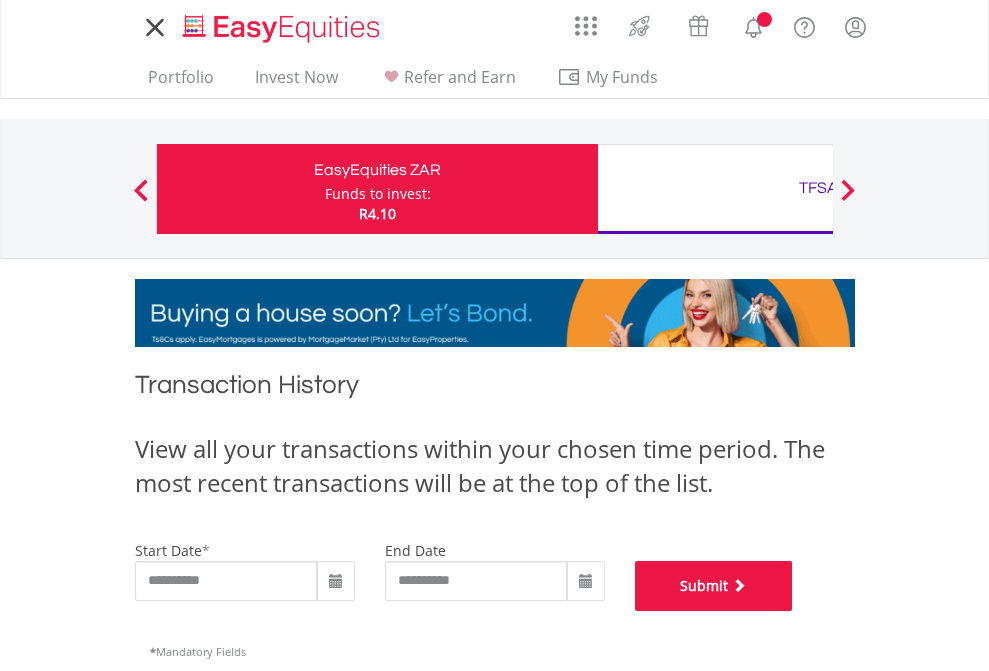 click on "Submit" at bounding box center (714, 586) 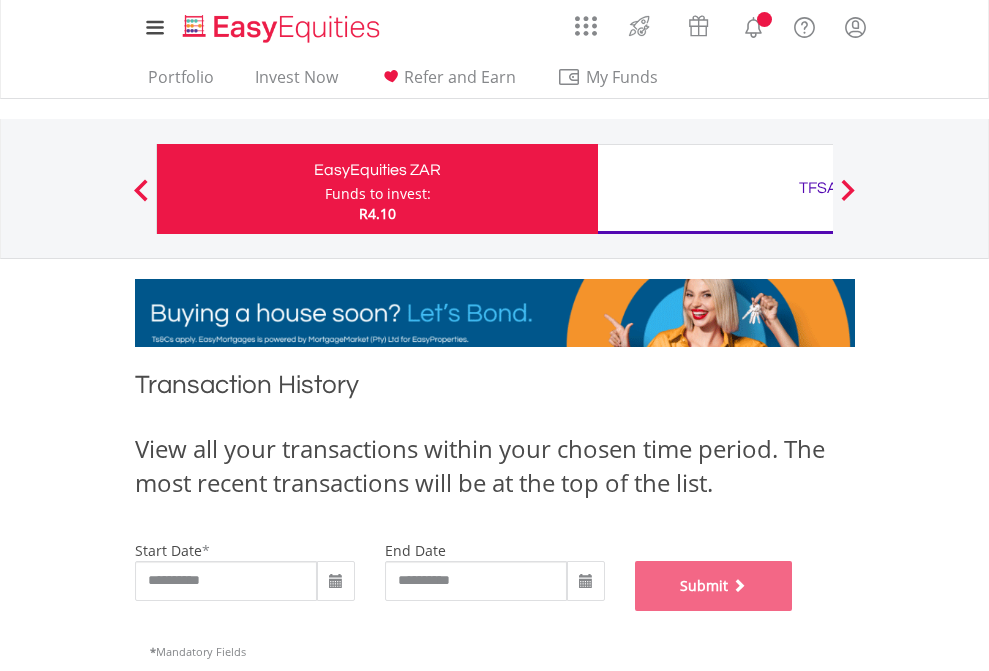 scroll, scrollTop: 811, scrollLeft: 0, axis: vertical 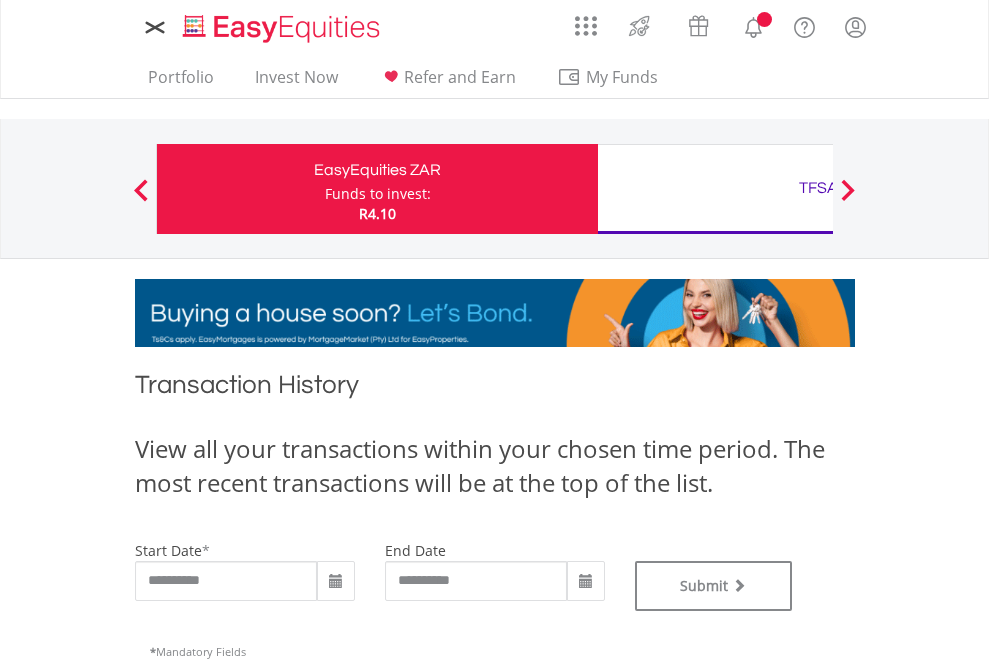 click on "TFSA" at bounding box center [818, 188] 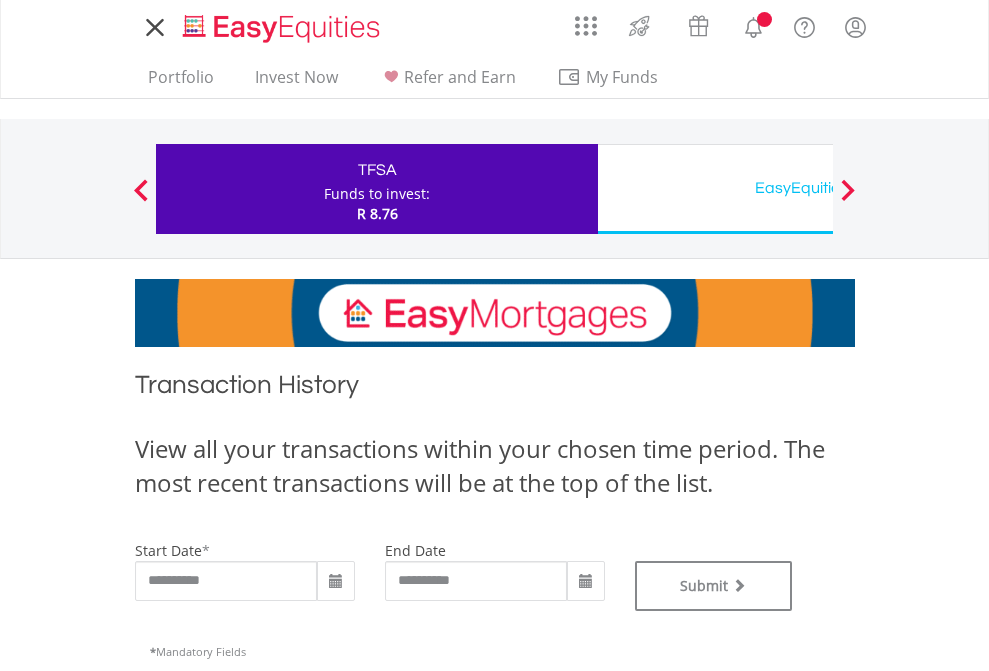 scroll, scrollTop: 0, scrollLeft: 0, axis: both 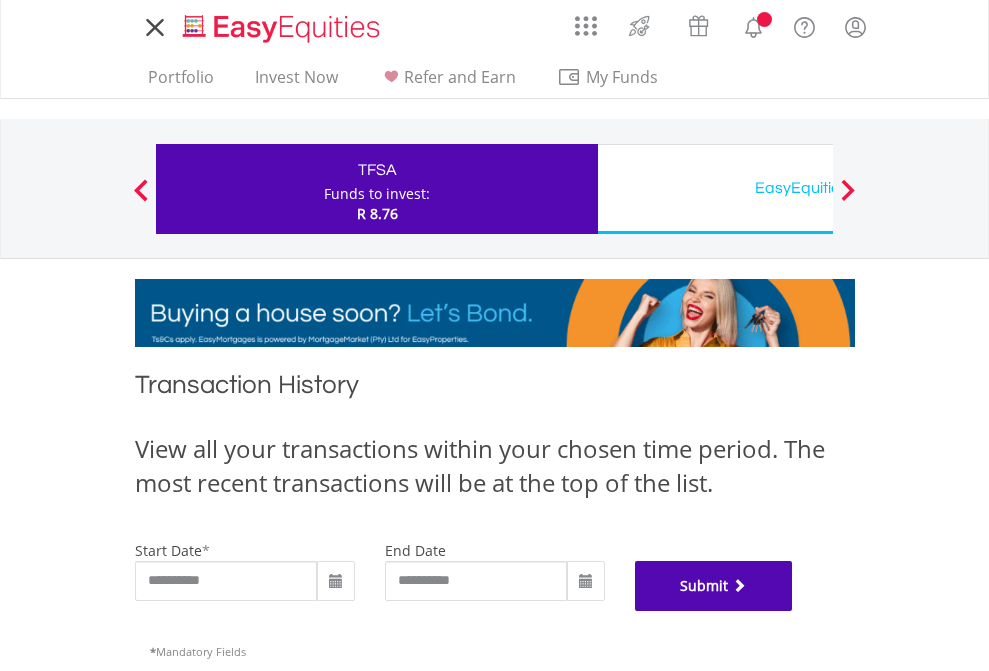 click on "Submit" at bounding box center (714, 586) 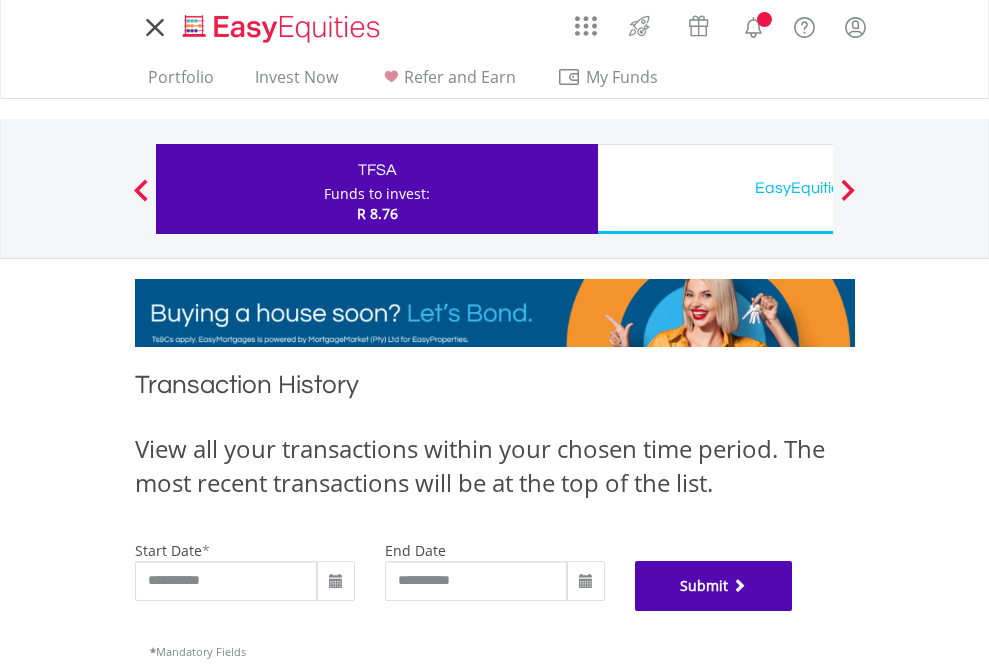 scroll, scrollTop: 811, scrollLeft: 0, axis: vertical 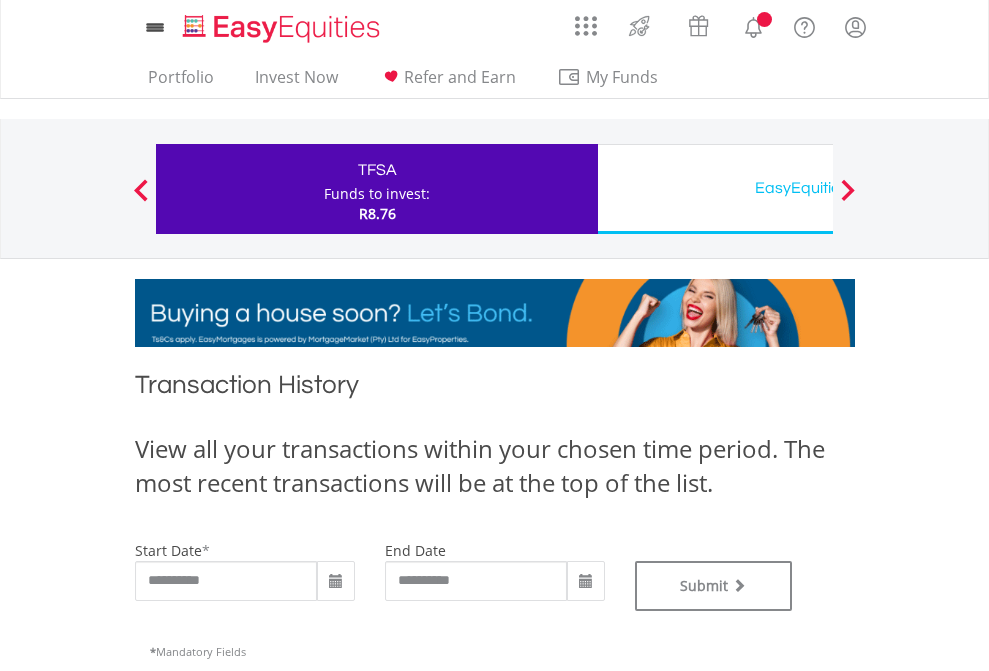 click on "EasyEquities USD" at bounding box center [818, 188] 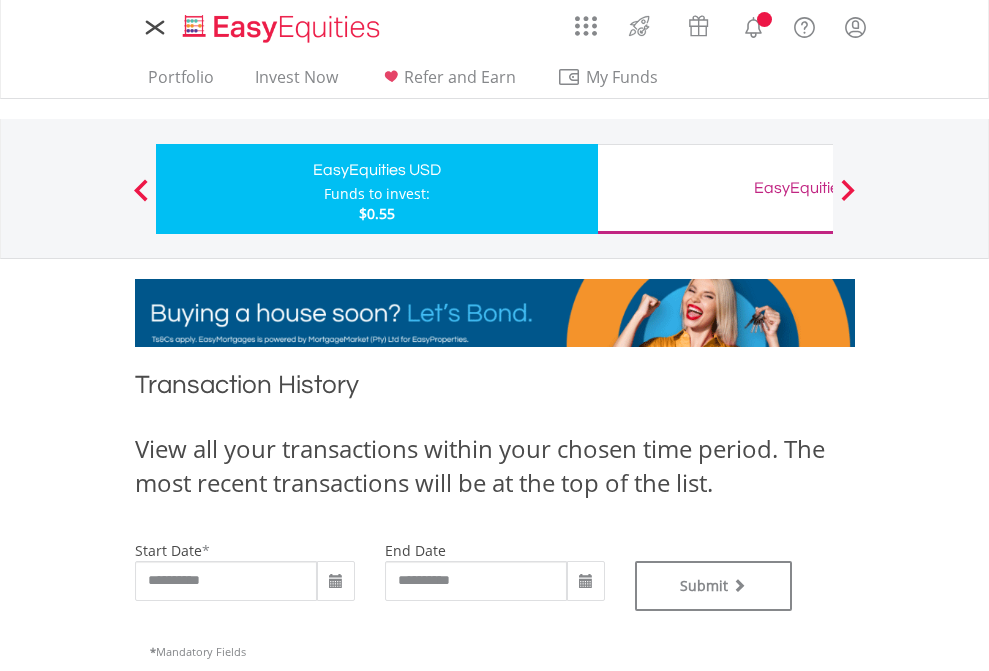 scroll, scrollTop: 0, scrollLeft: 0, axis: both 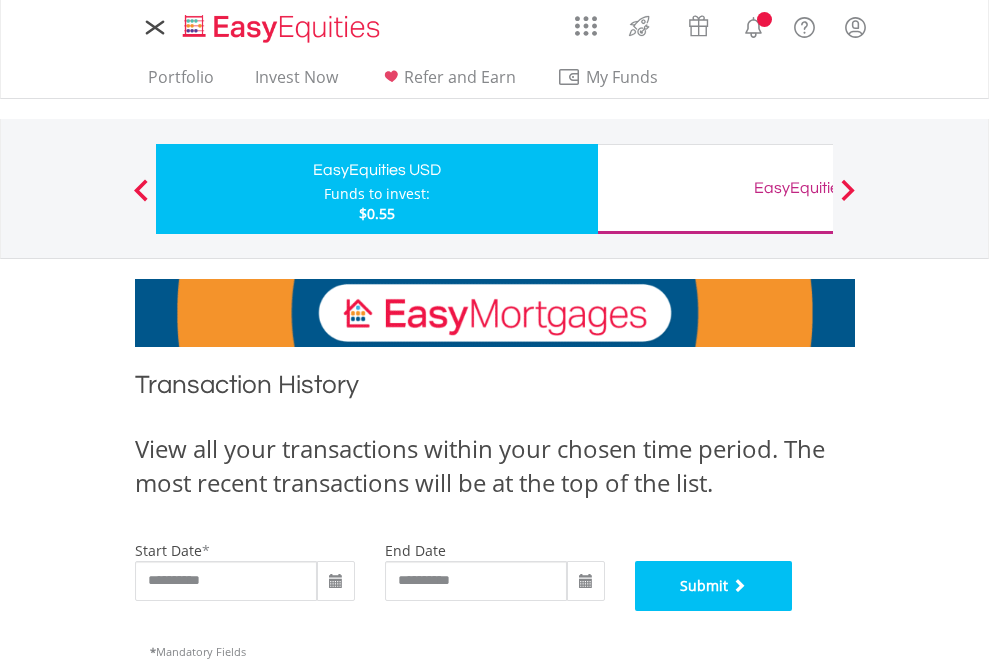 click on "Submit" at bounding box center [714, 586] 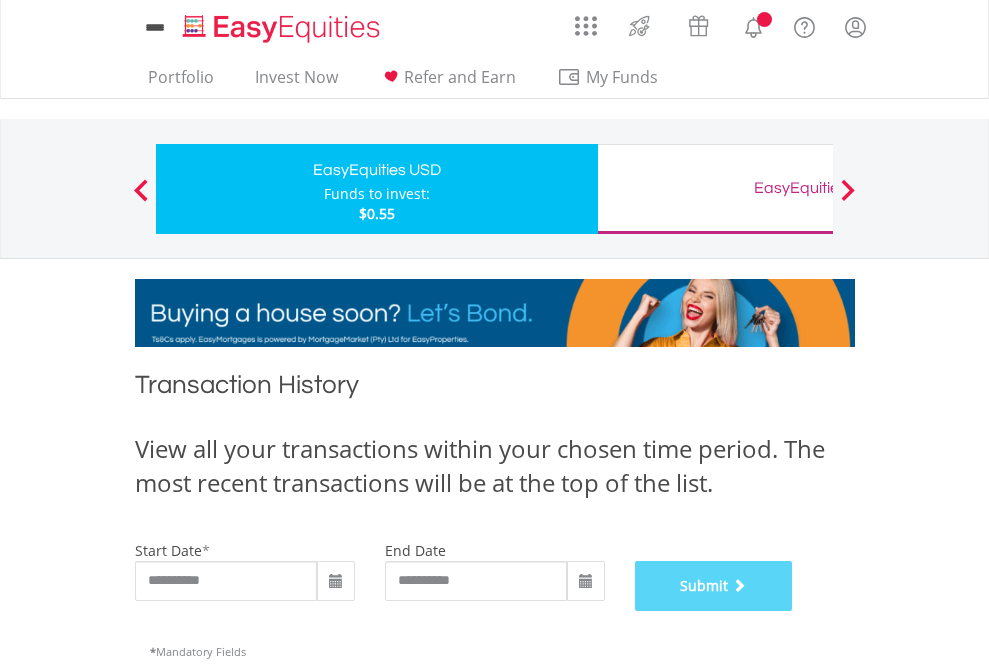 scroll, scrollTop: 811, scrollLeft: 0, axis: vertical 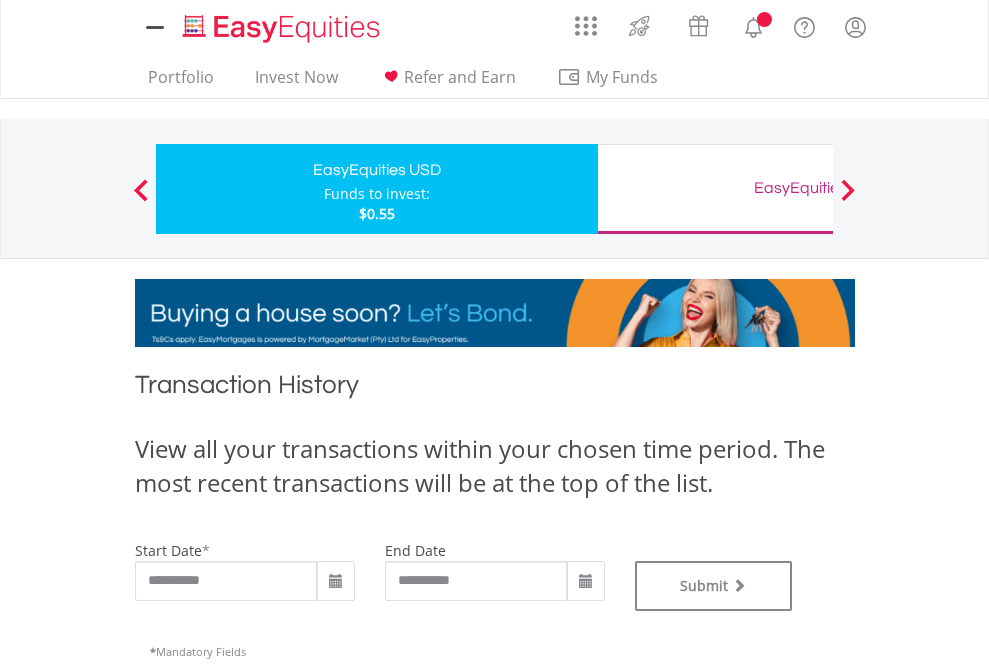 click on "EasyEquities GBP" at bounding box center (818, 188) 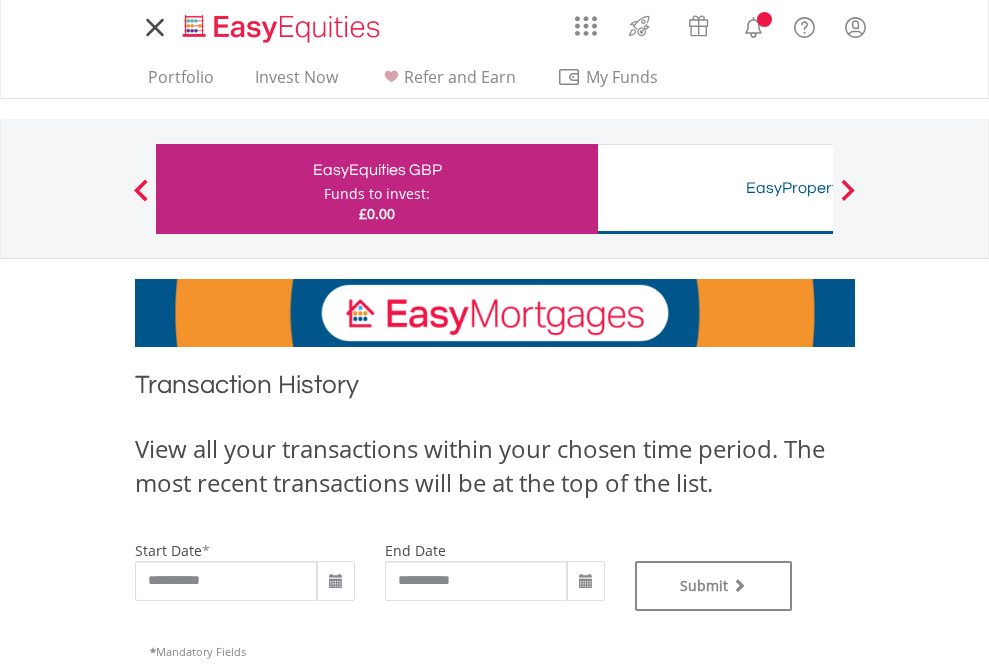 scroll, scrollTop: 0, scrollLeft: 0, axis: both 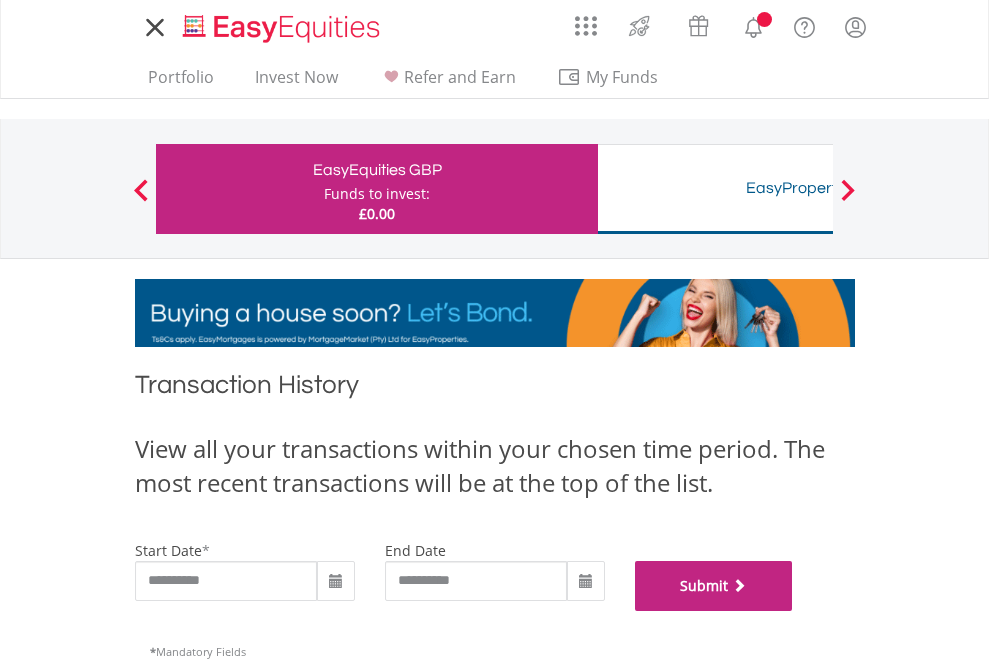 click on "Submit" at bounding box center (714, 586) 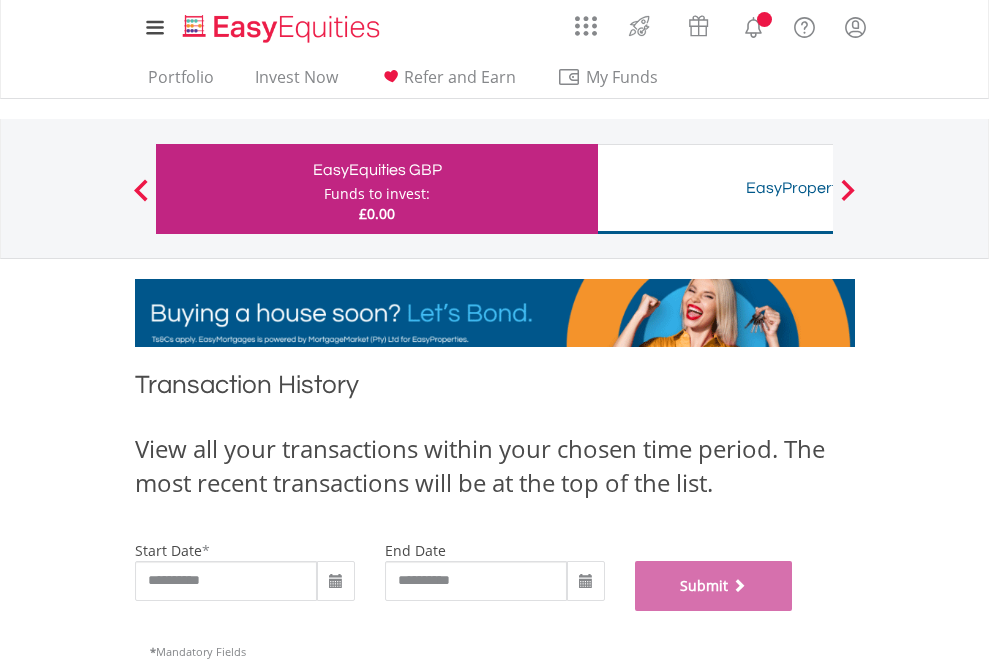 scroll, scrollTop: 811, scrollLeft: 0, axis: vertical 